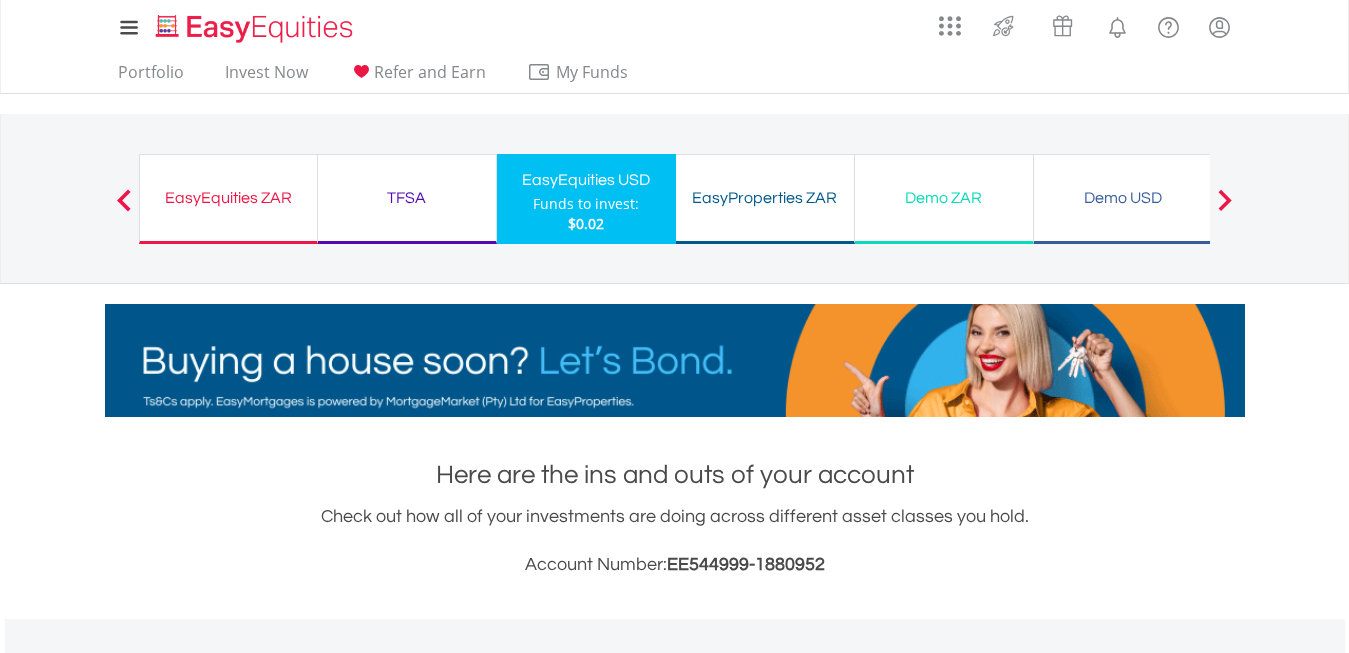 scroll, scrollTop: 1525, scrollLeft: 0, axis: vertical 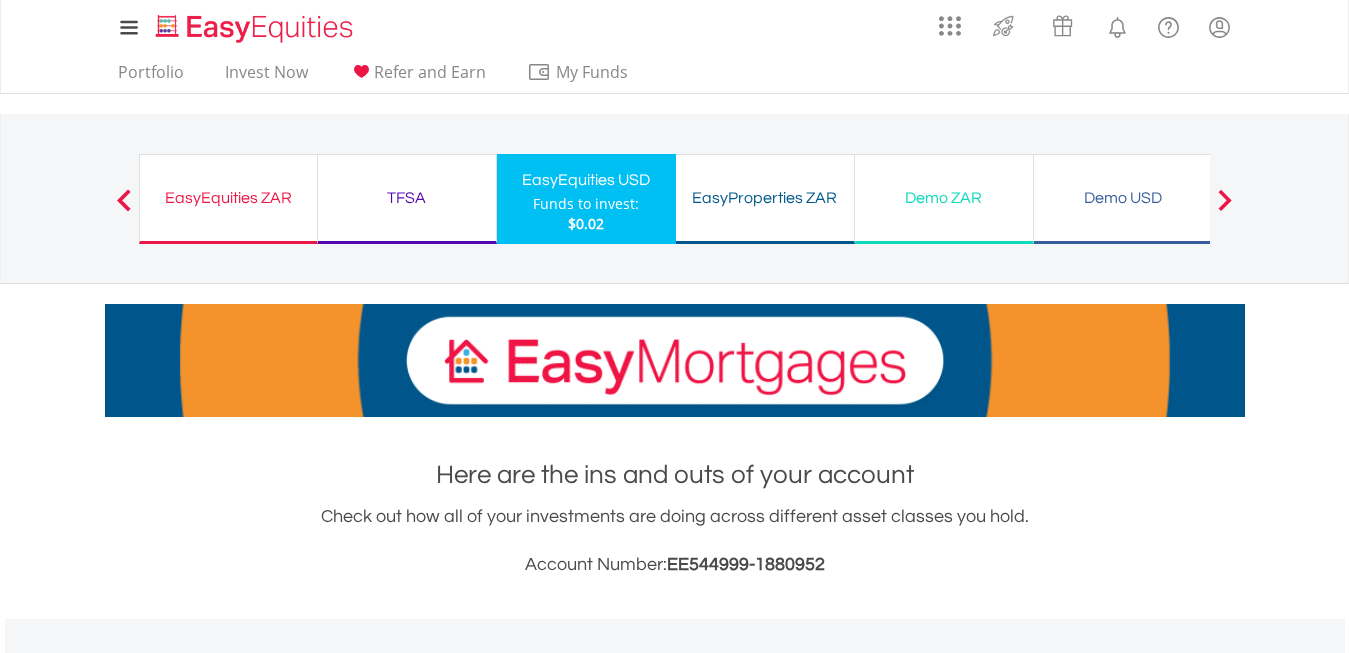 click on "EasyEquities ZAR" at bounding box center (228, 198) 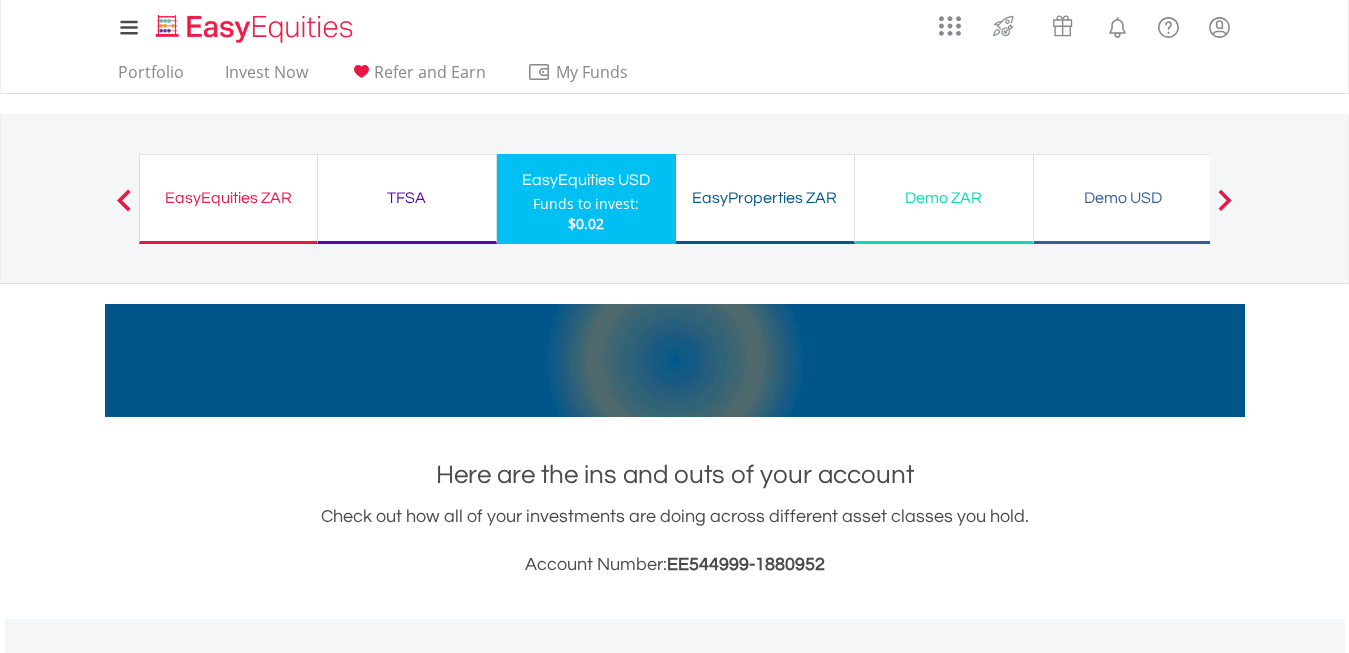 click on "EasyEquities ZAR" at bounding box center [228, 198] 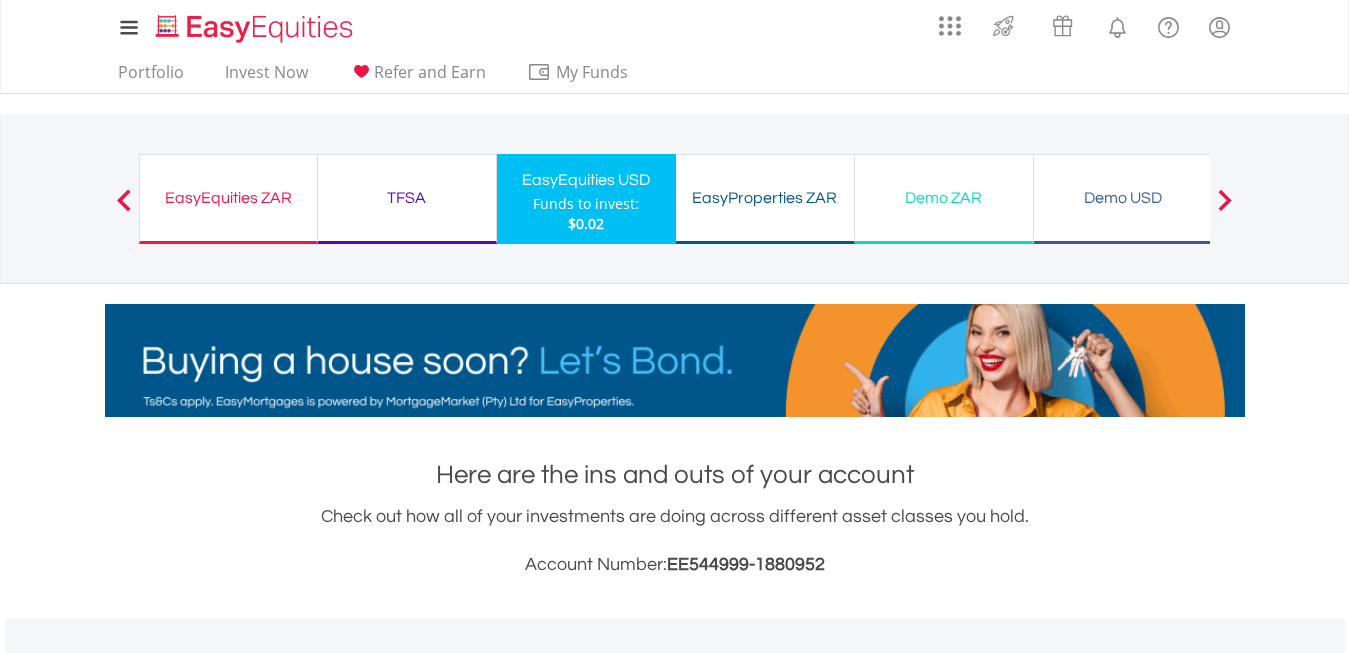 click on "EasyEquities ZAR" at bounding box center (228, 198) 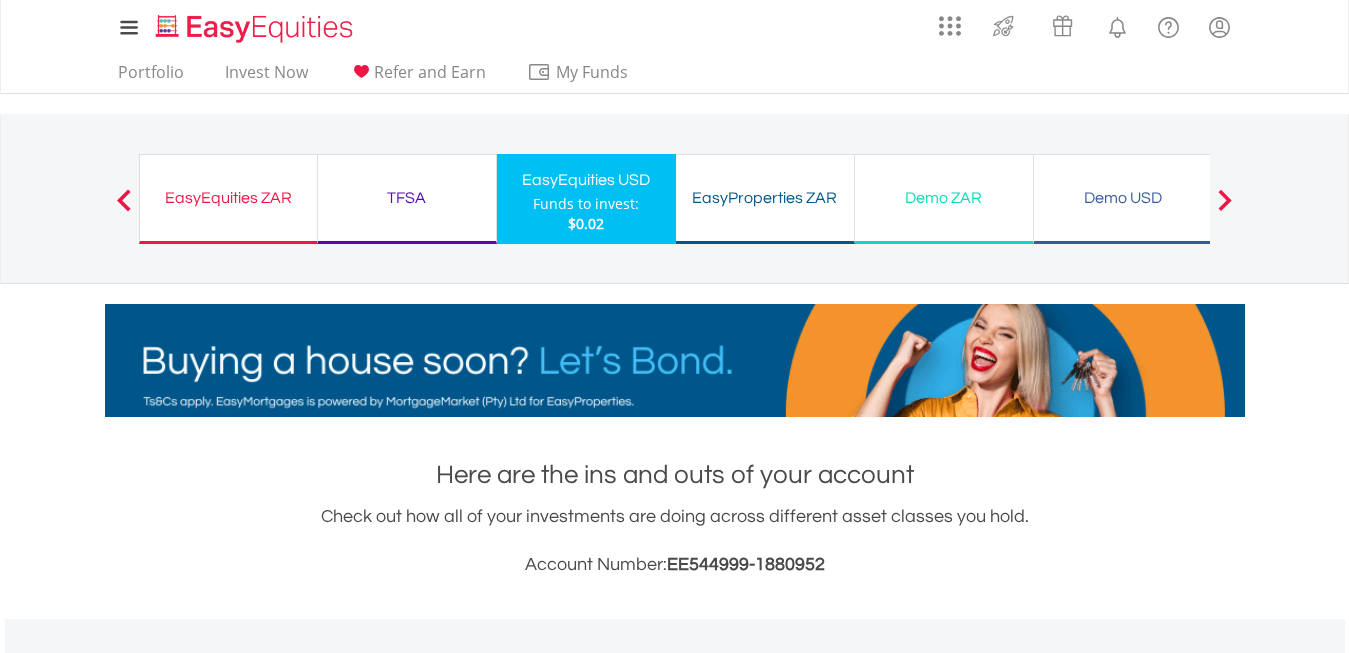 click on "EasyEquities ZAR" at bounding box center (228, 198) 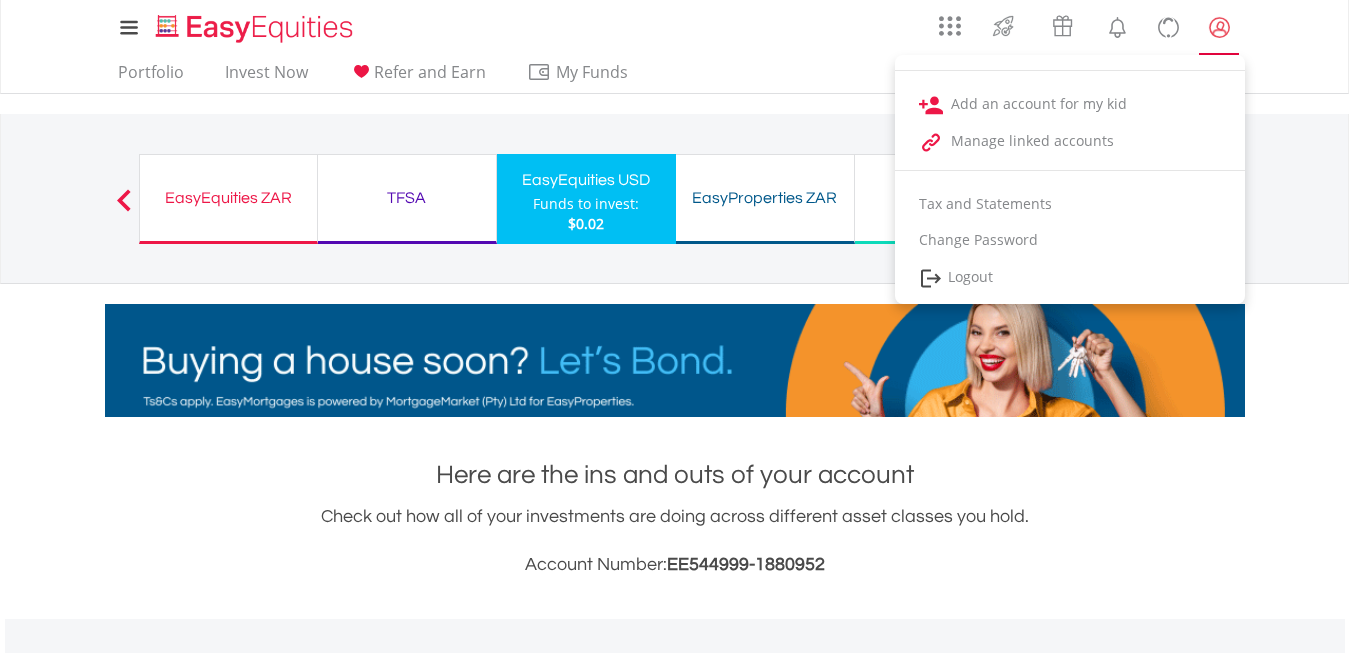 click at bounding box center (1219, 27) 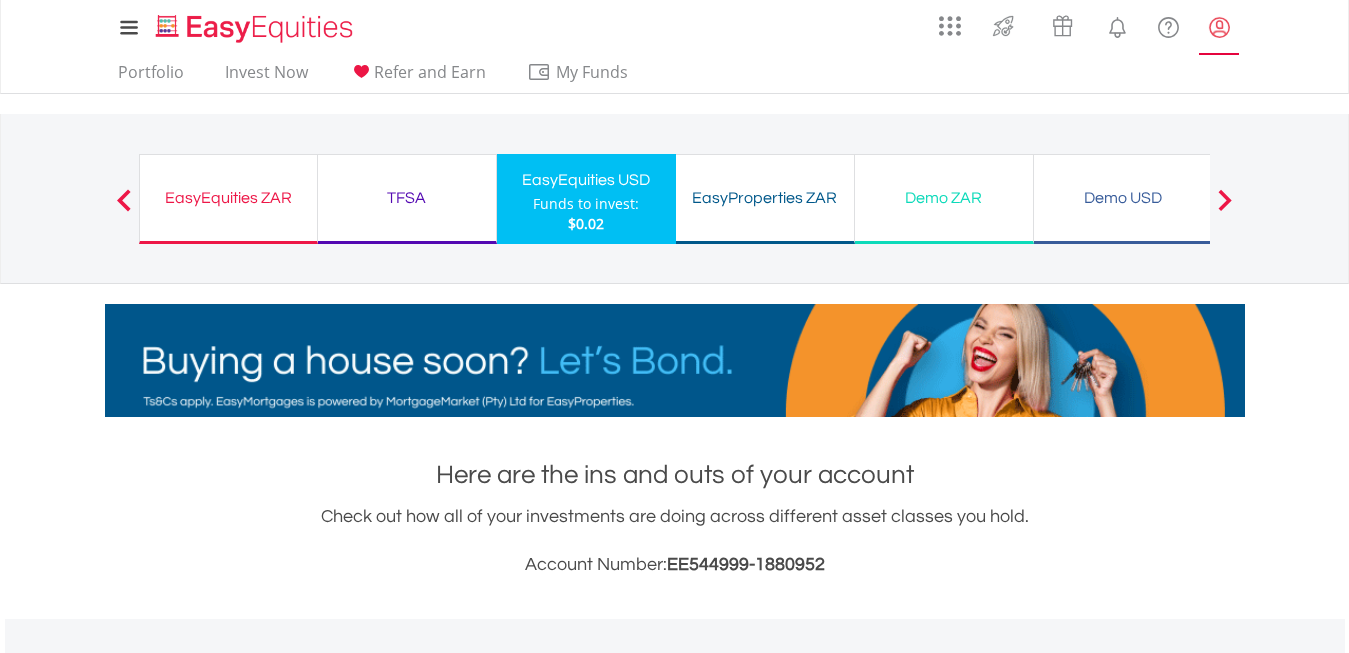 click at bounding box center (1219, 27) 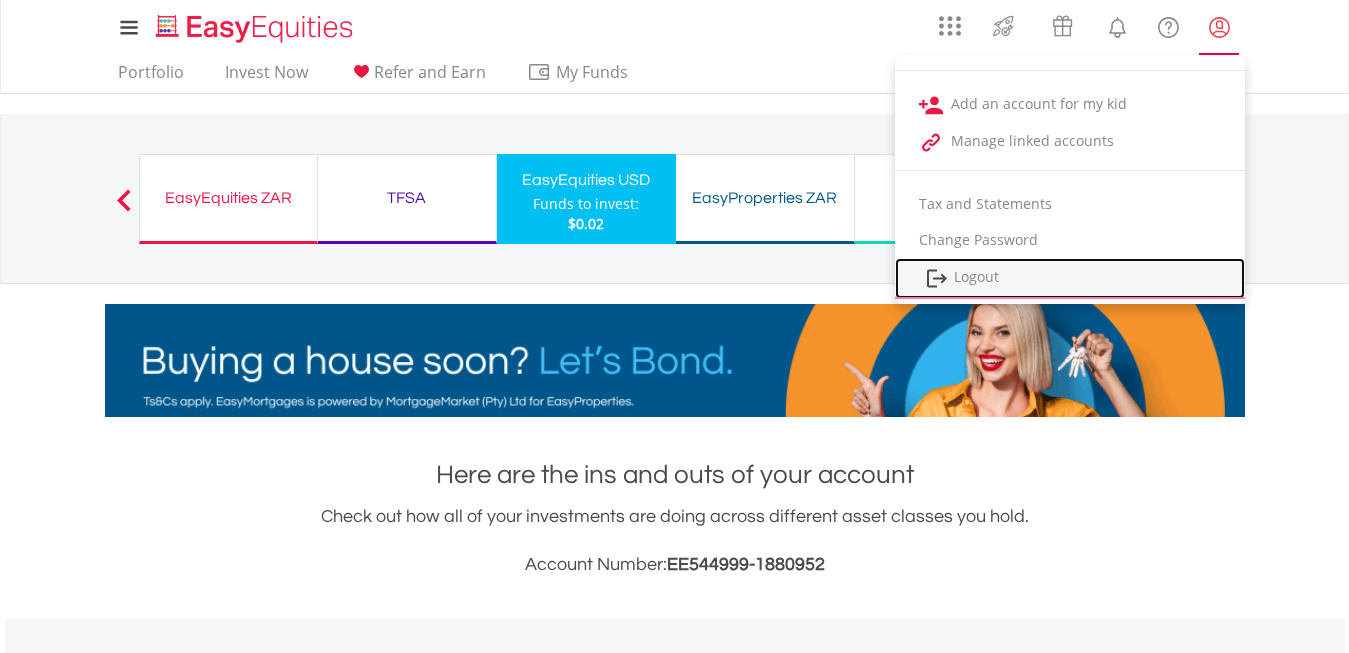 click on "Logout" at bounding box center (1070, 278) 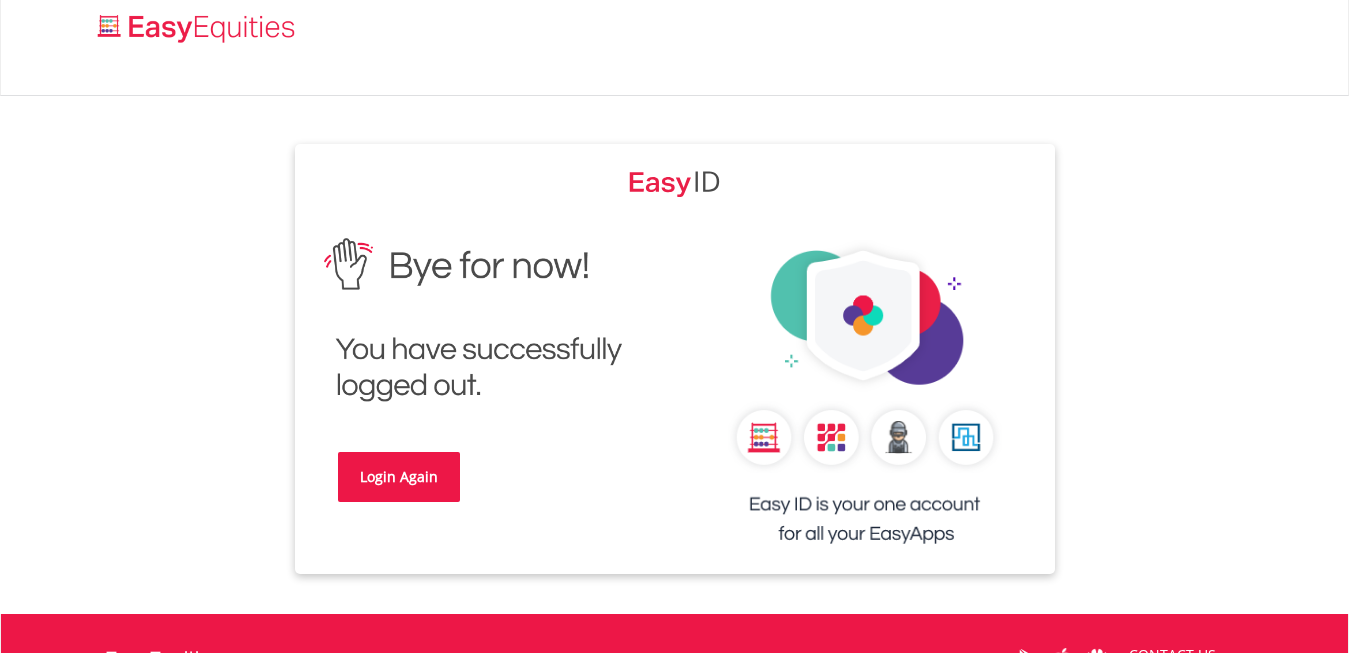 scroll, scrollTop: 0, scrollLeft: 0, axis: both 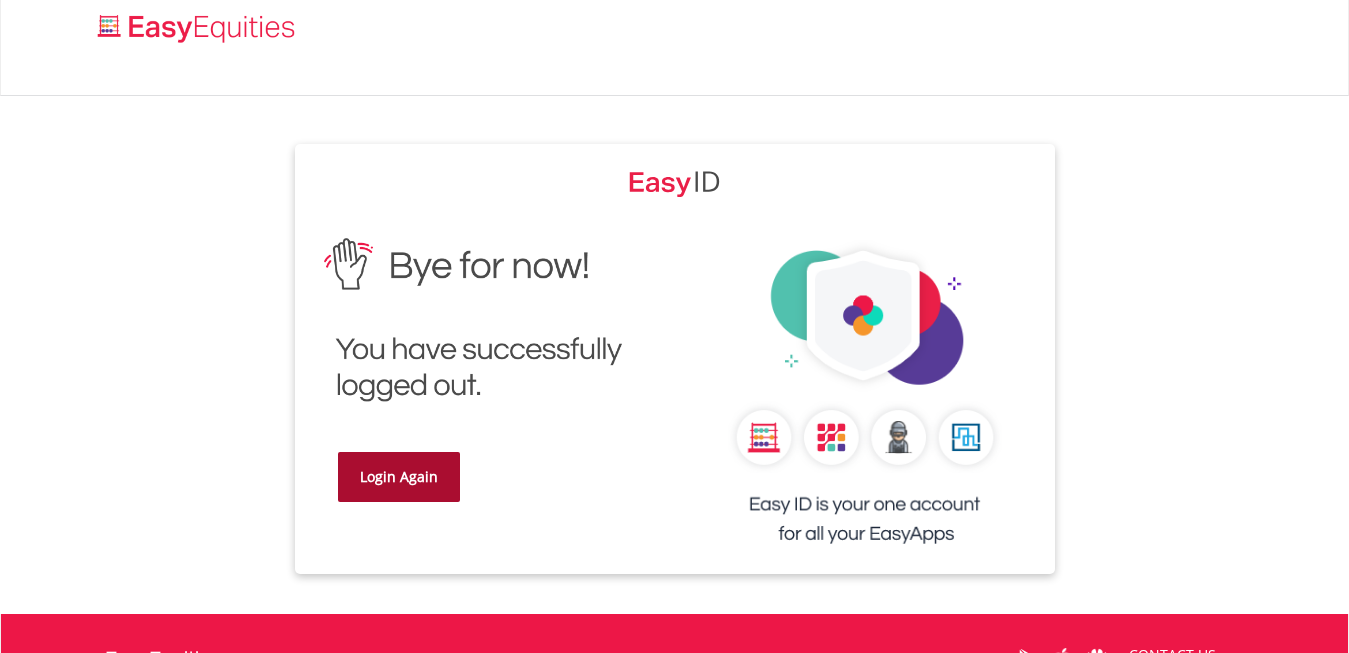 click on "Login Again" at bounding box center [399, 477] 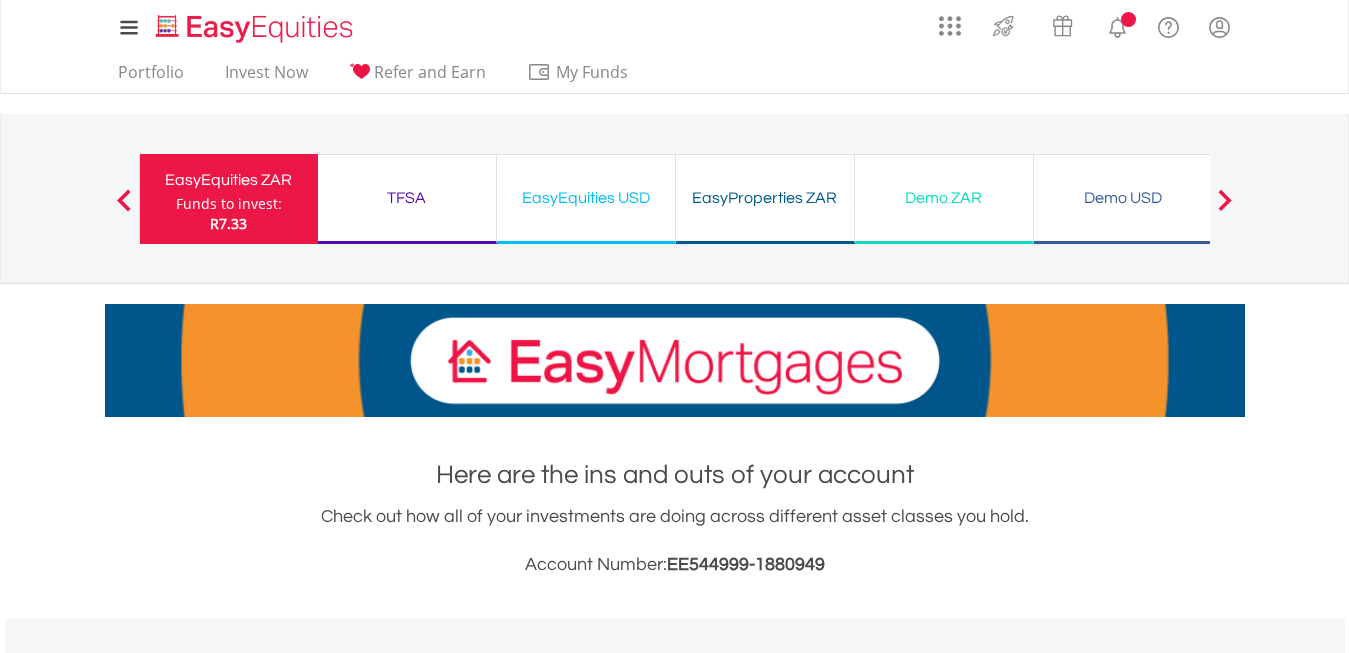 scroll, scrollTop: 0, scrollLeft: 0, axis: both 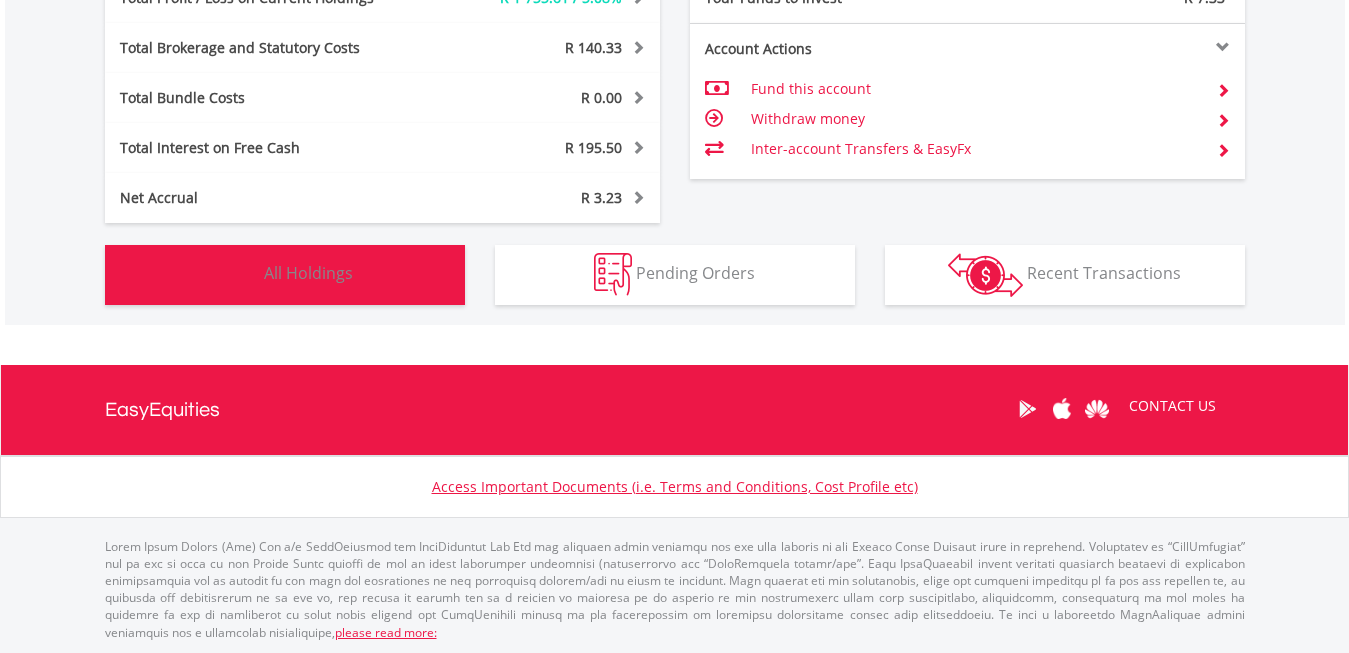 click on "All Holdings" at bounding box center [308, 273] 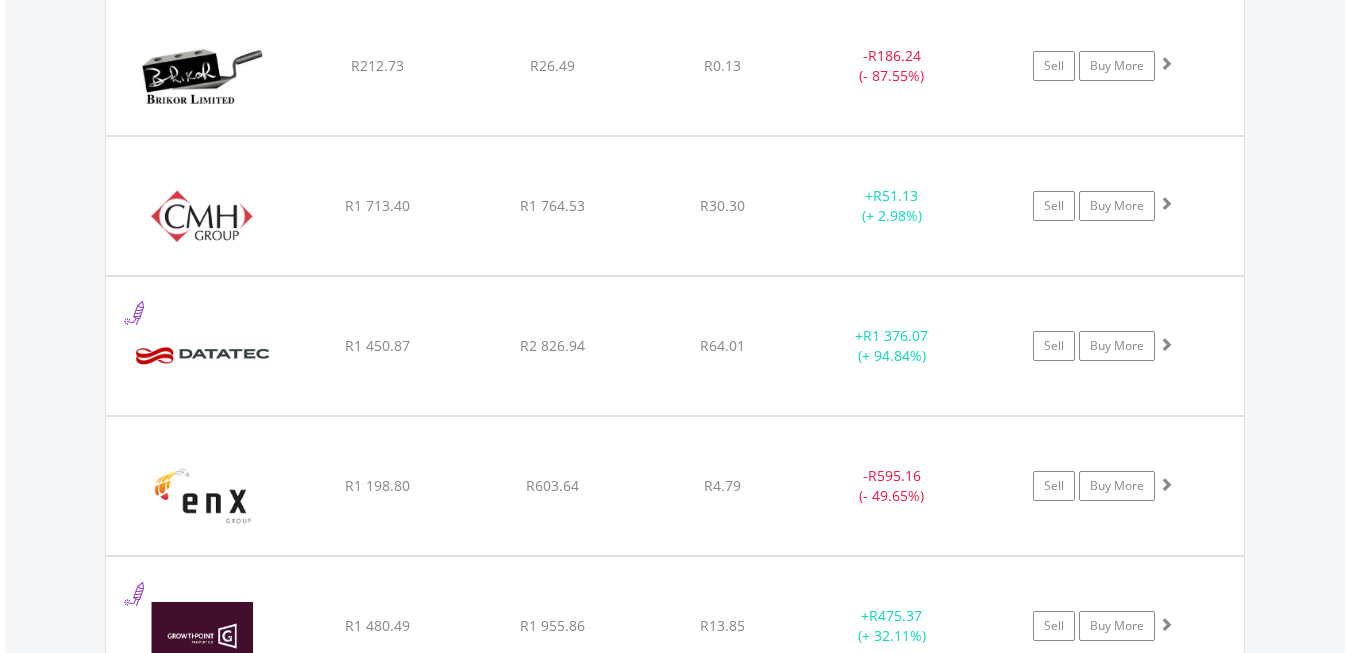 scroll, scrollTop: 2440, scrollLeft: 0, axis: vertical 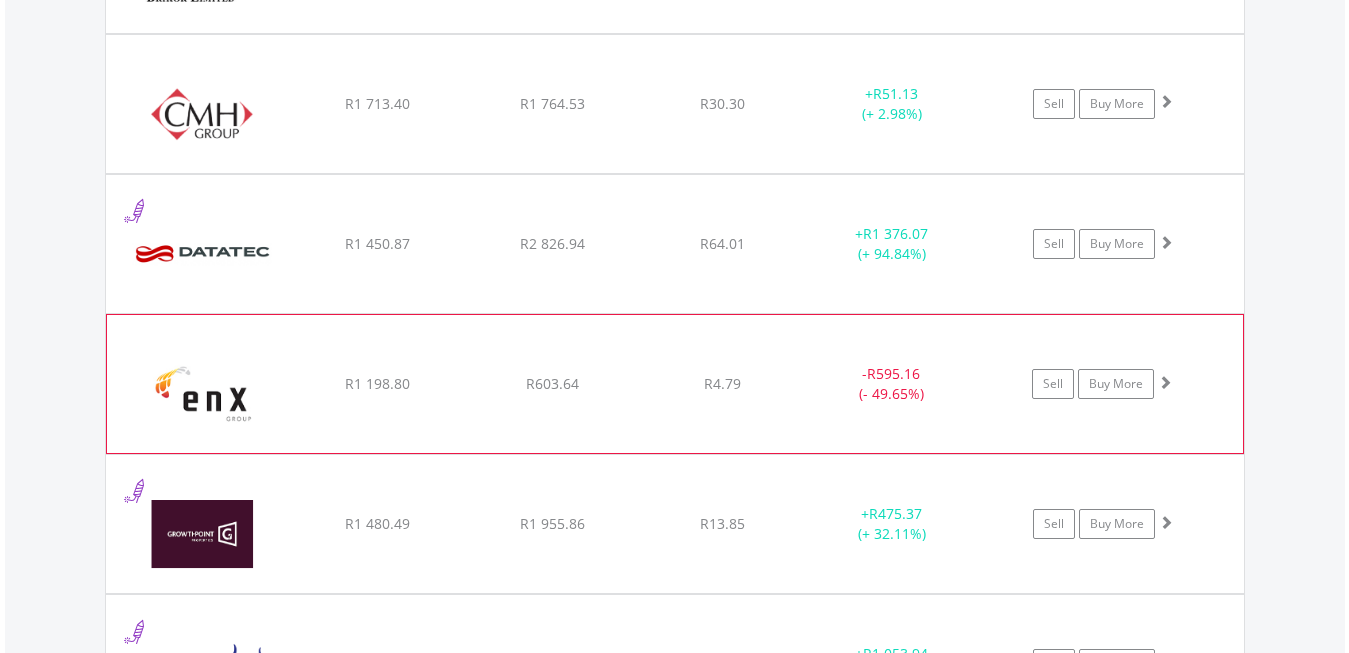 click at bounding box center (1165, 382) 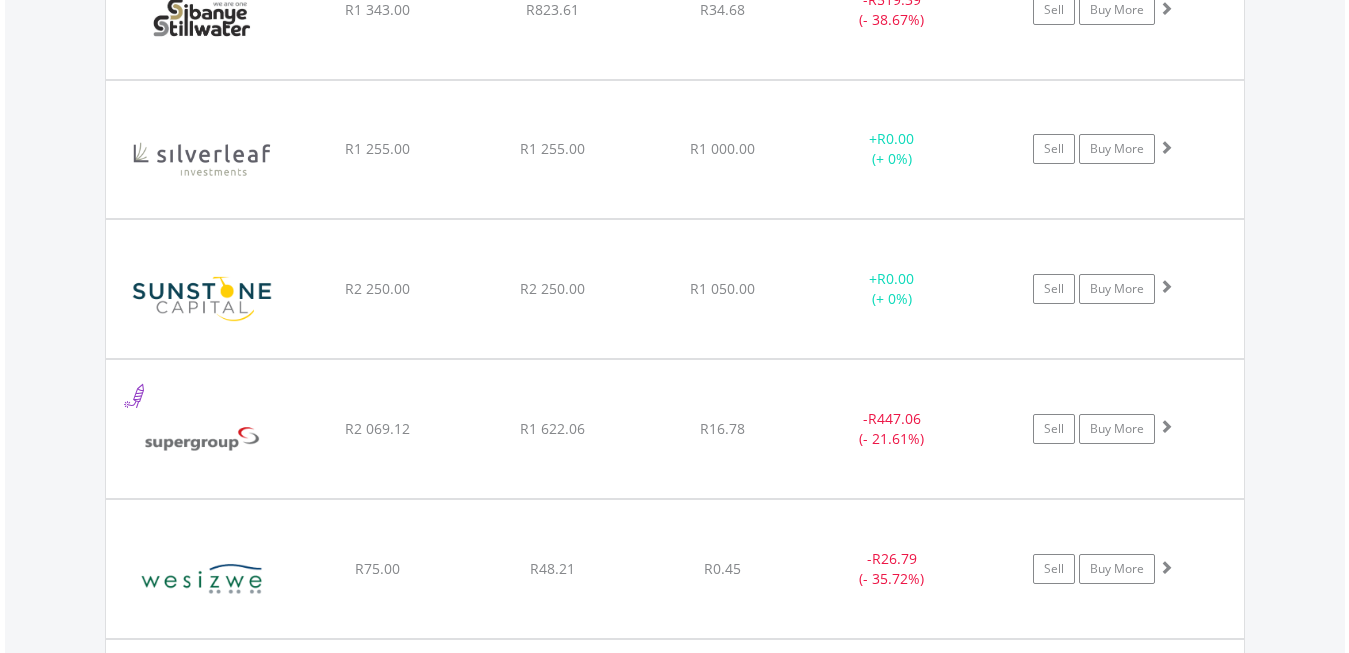 scroll, scrollTop: 5602, scrollLeft: 0, axis: vertical 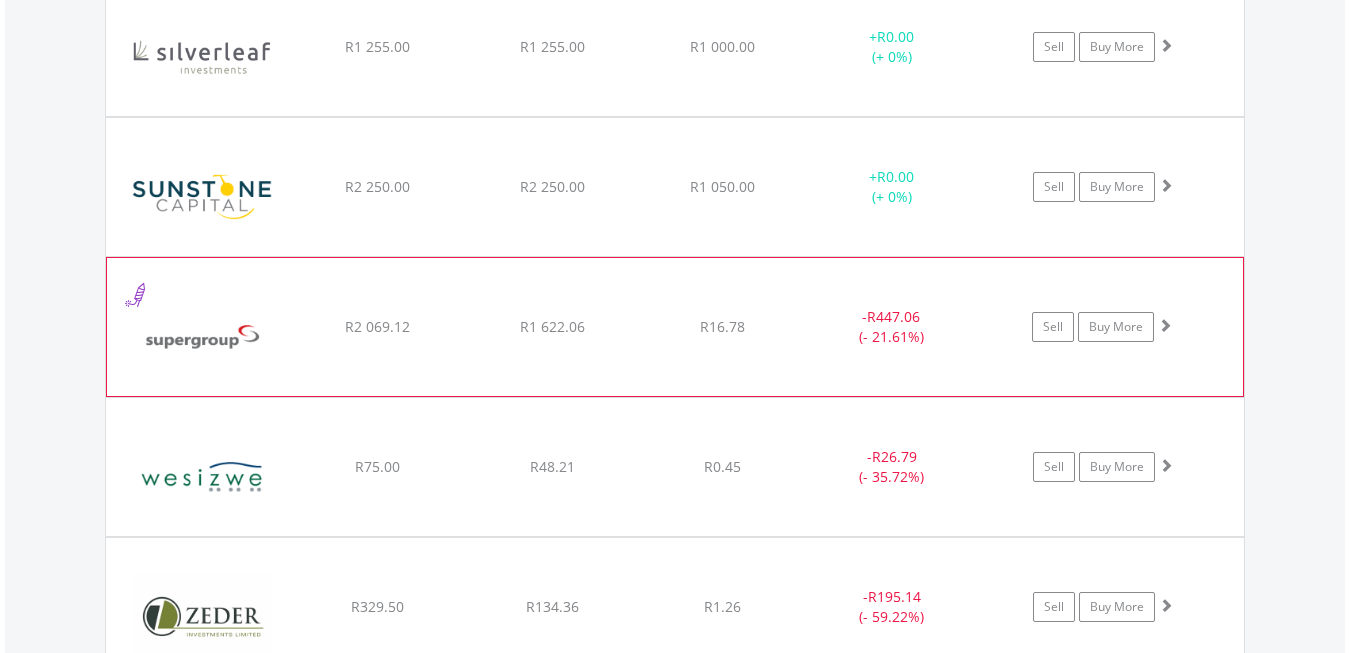 click at bounding box center (1165, 325) 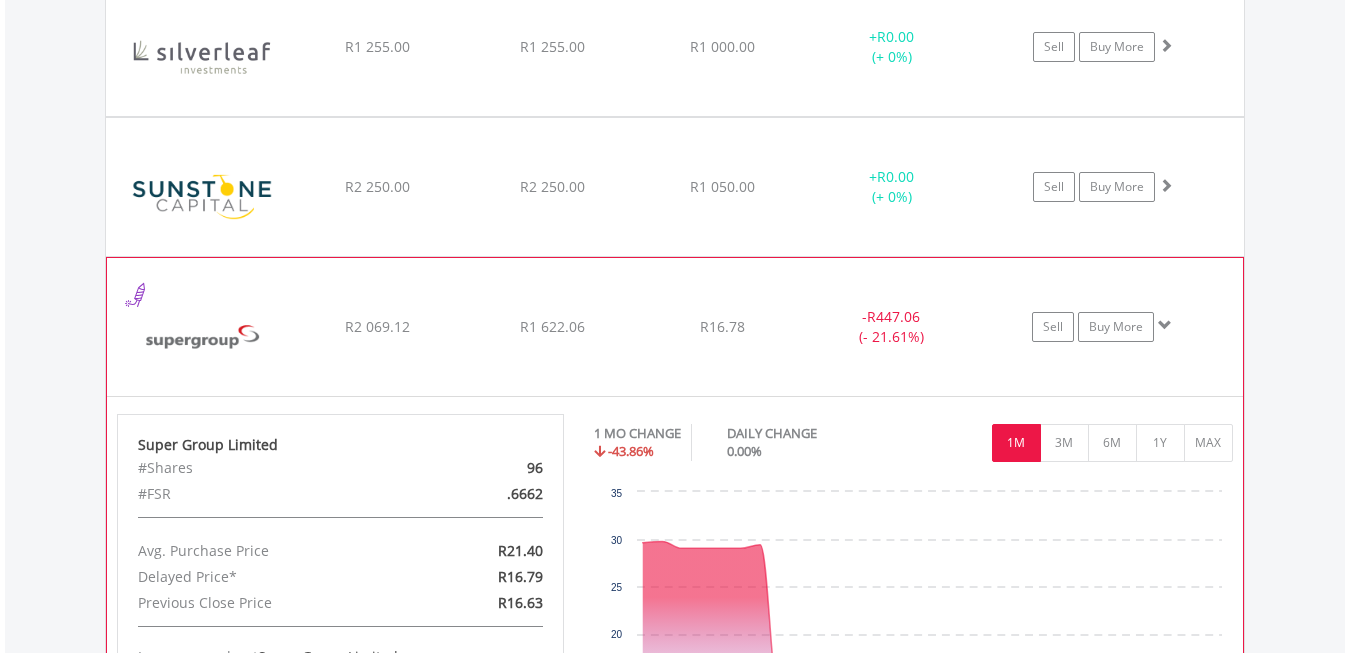 click at bounding box center (1165, 325) 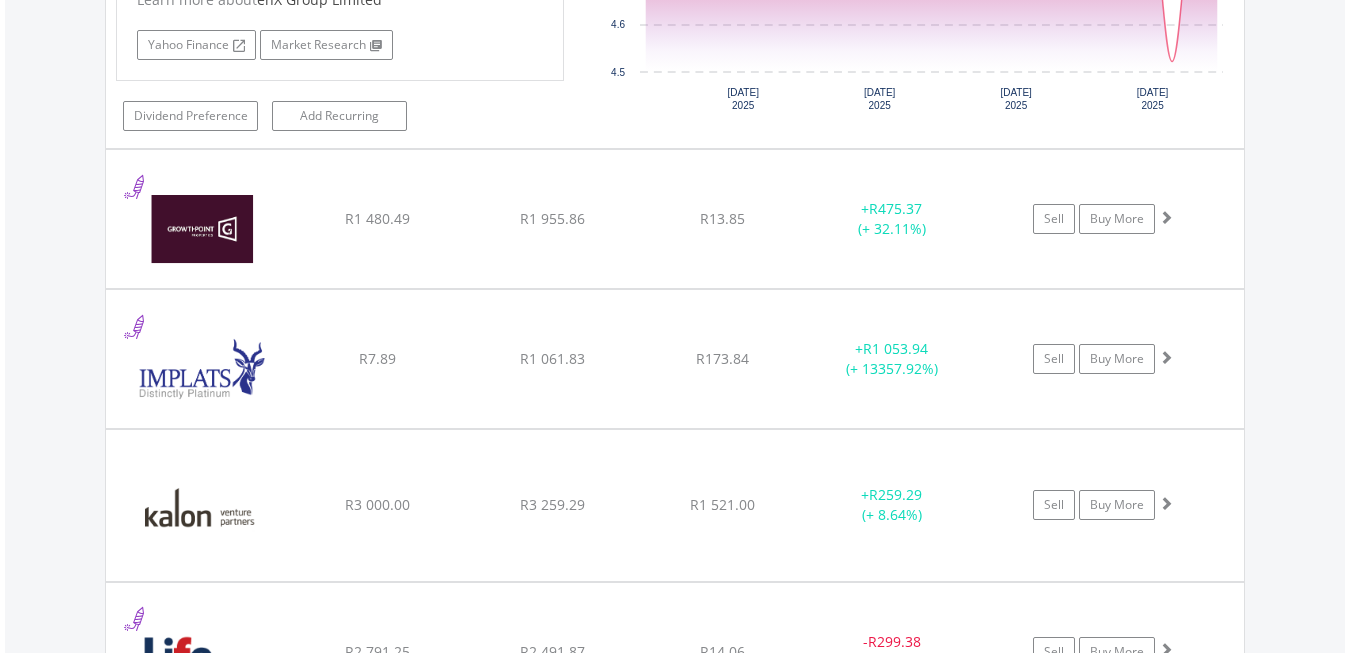 scroll, scrollTop: 2746, scrollLeft: 0, axis: vertical 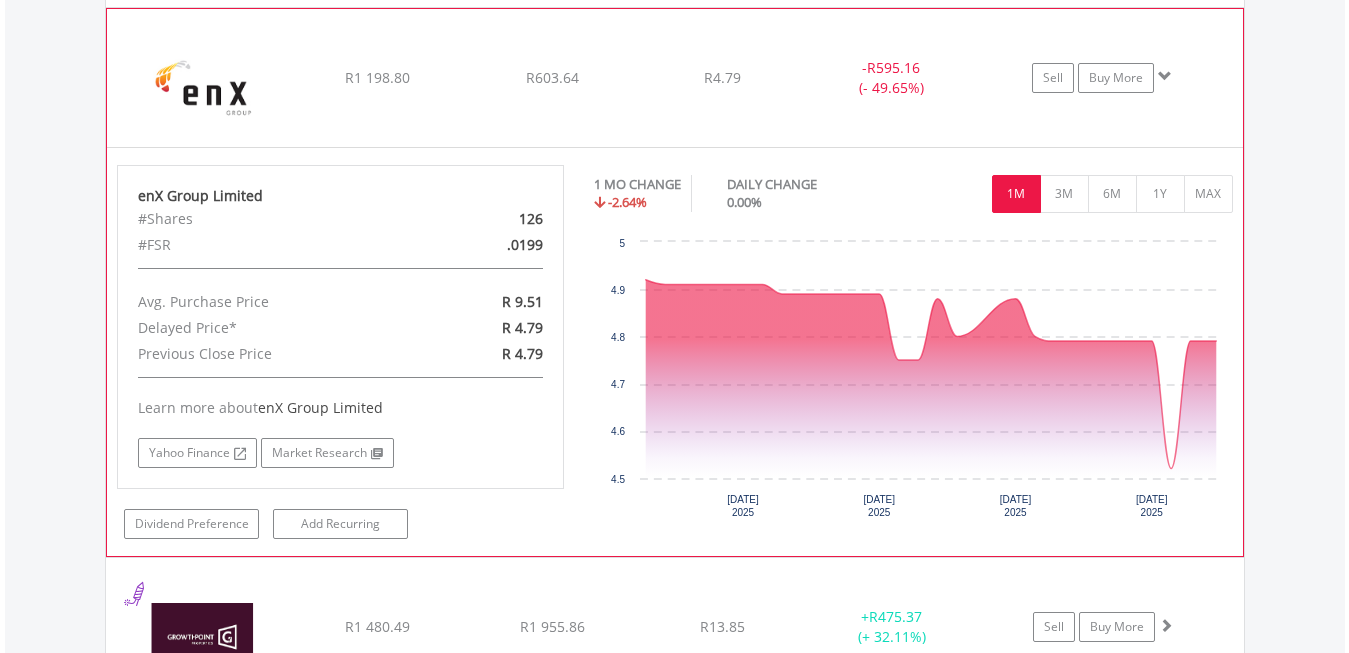 click at bounding box center (1165, 76) 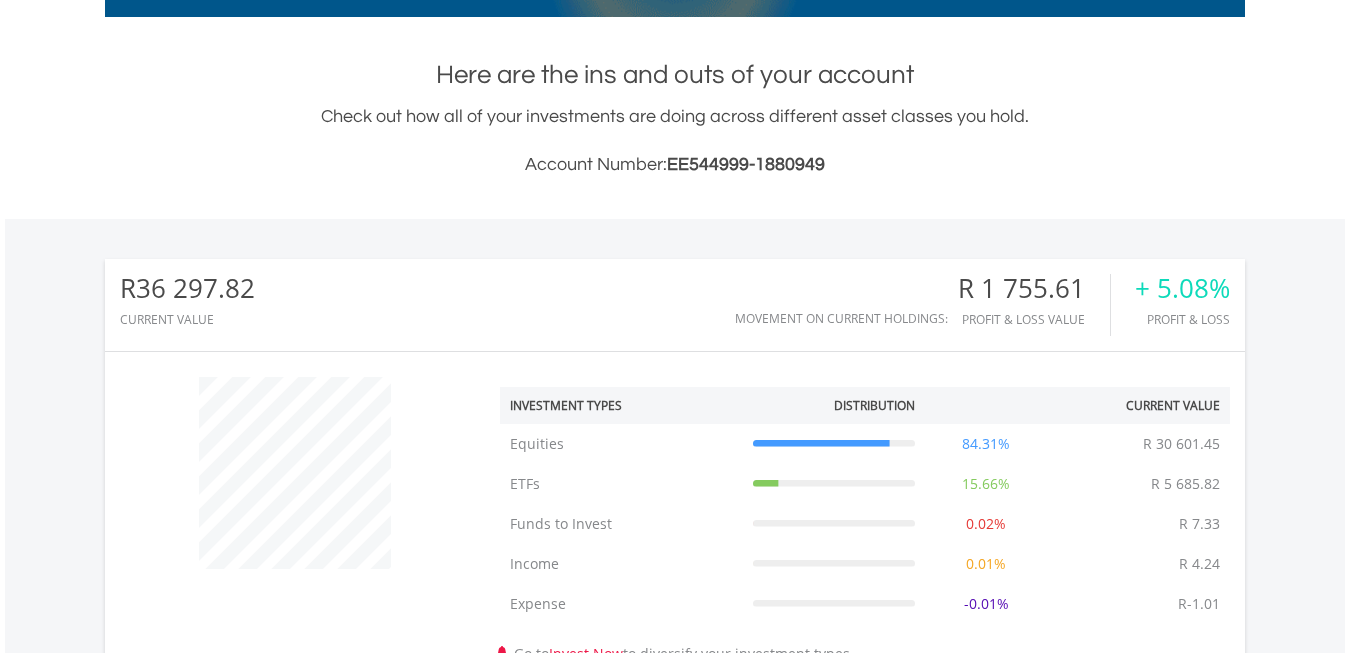 scroll, scrollTop: 0, scrollLeft: 0, axis: both 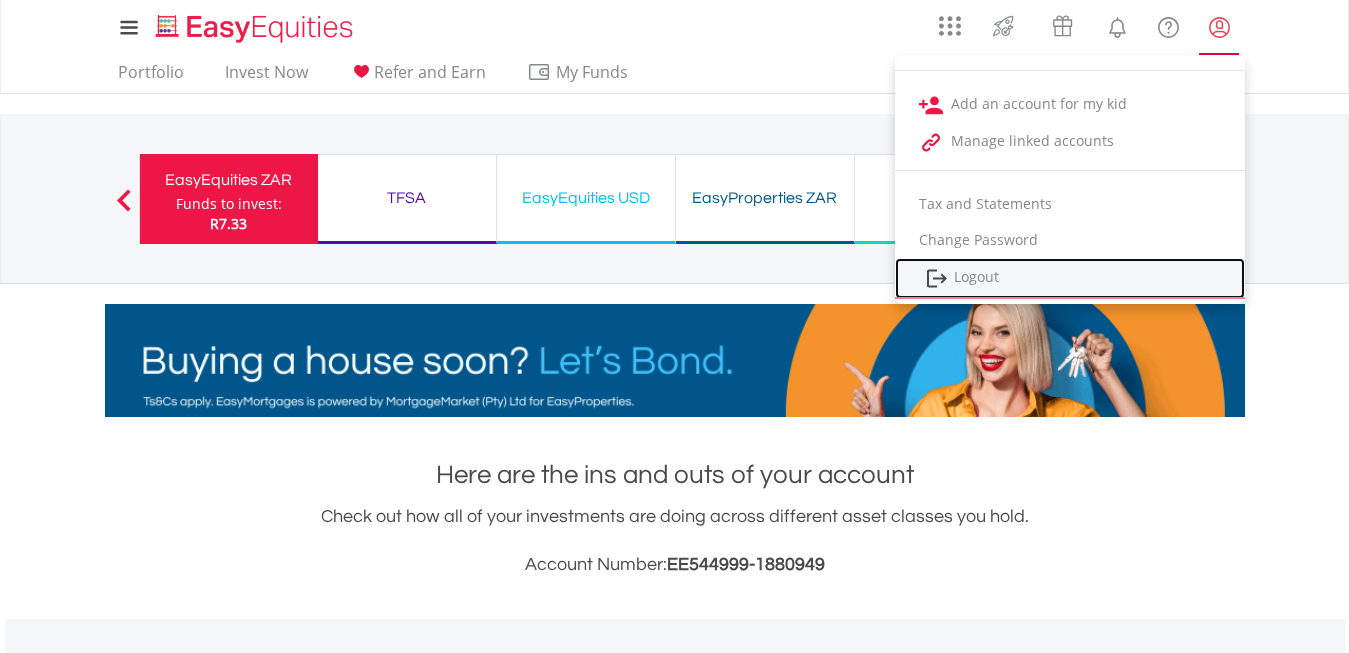 click on "Logout" at bounding box center (1070, 278) 